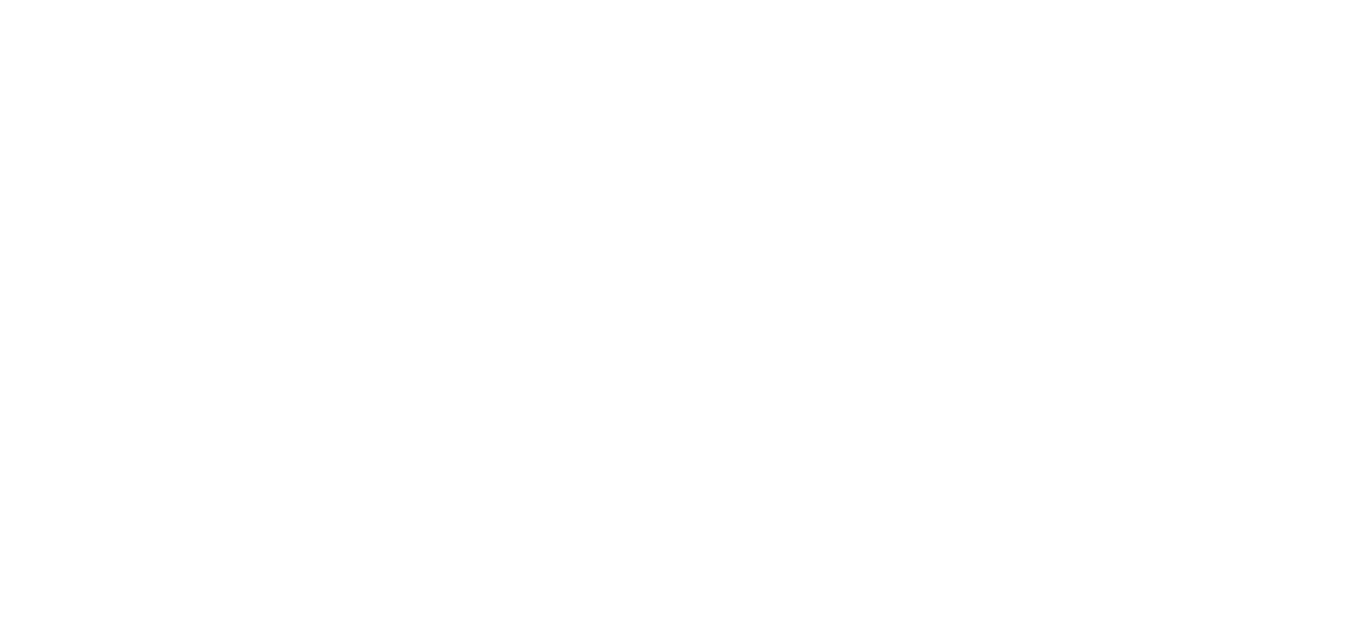 scroll, scrollTop: 0, scrollLeft: 0, axis: both 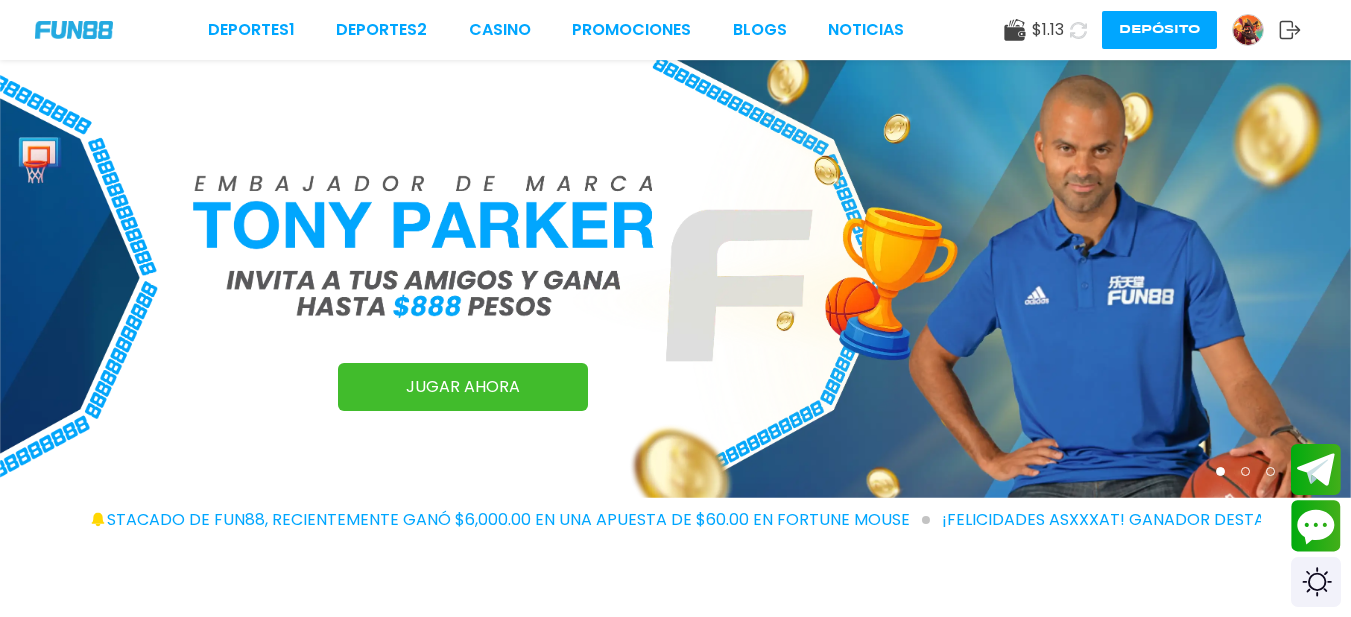 click on "Deportes  1 Deportes  2 CASINO Promociones BLOGS NOTICIAS" at bounding box center (556, 30) 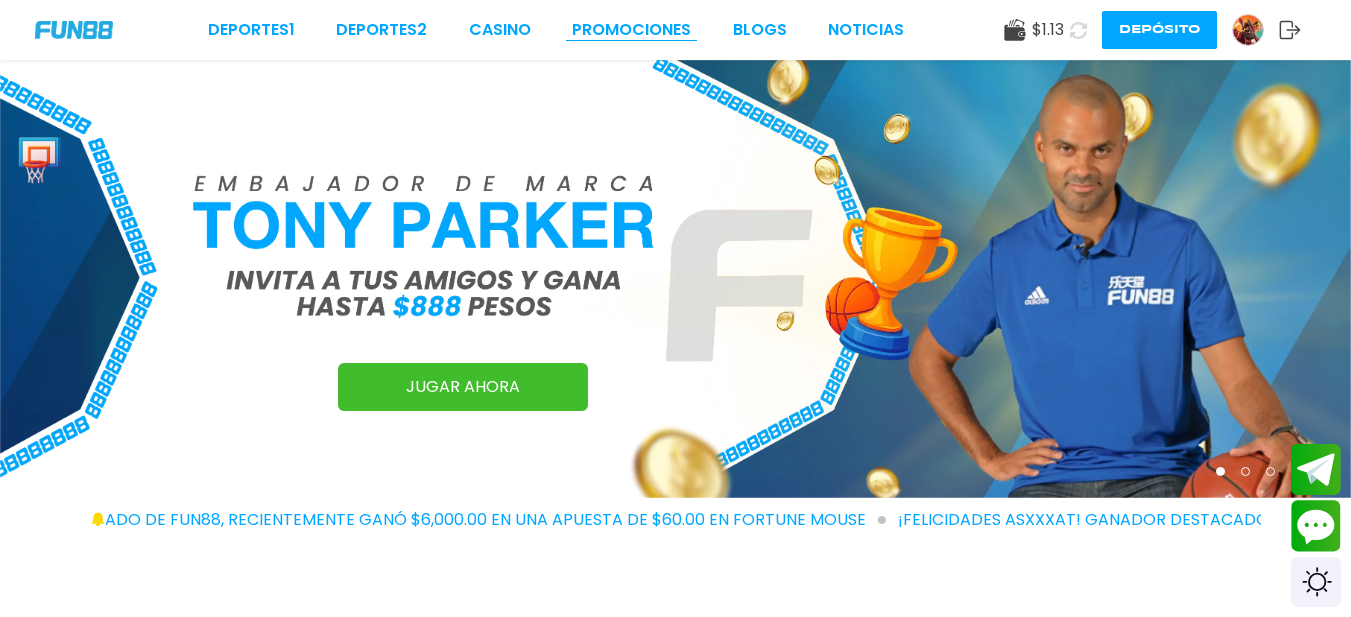 click on "Promociones" at bounding box center (631, 30) 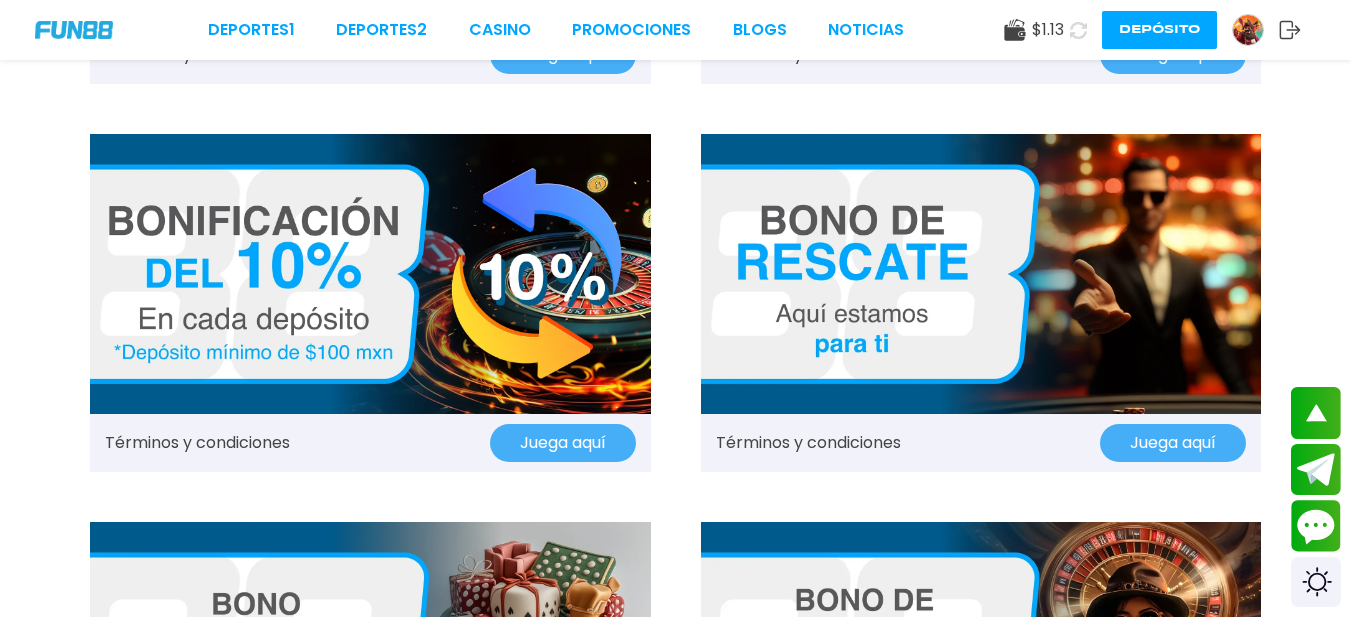 scroll, scrollTop: 800, scrollLeft: 0, axis: vertical 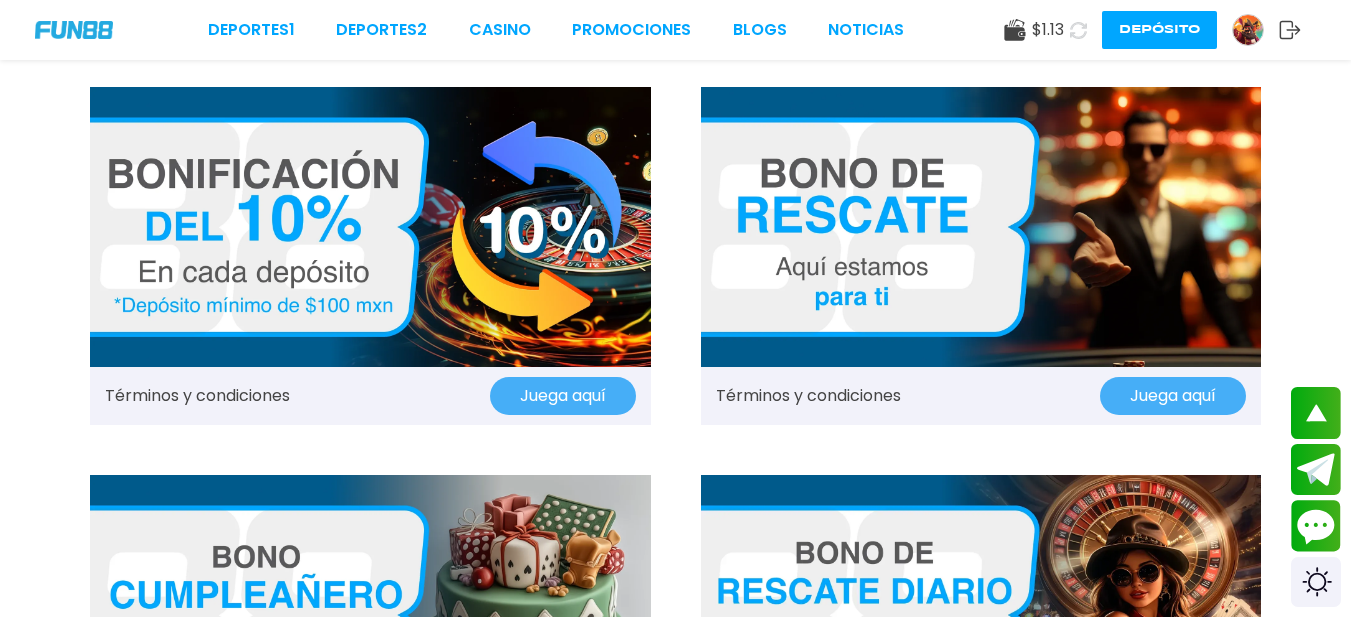 click on "Juega aquí" at bounding box center (1173, 396) 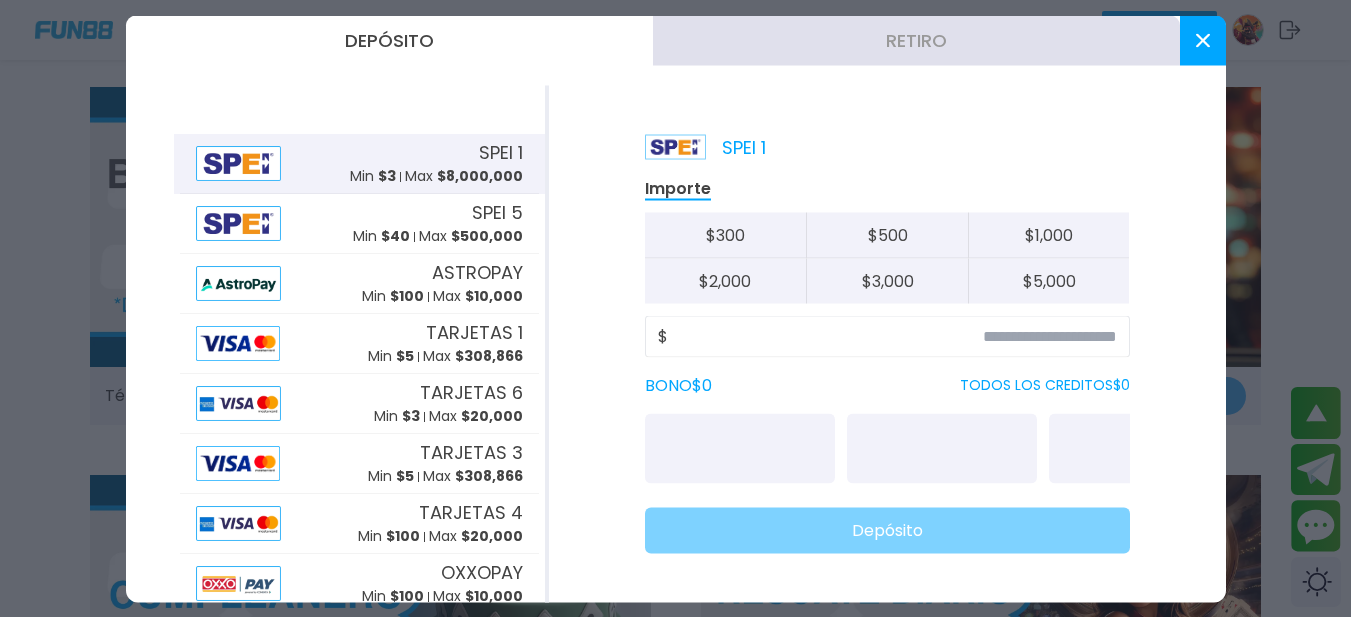scroll, scrollTop: 17, scrollLeft: 0, axis: vertical 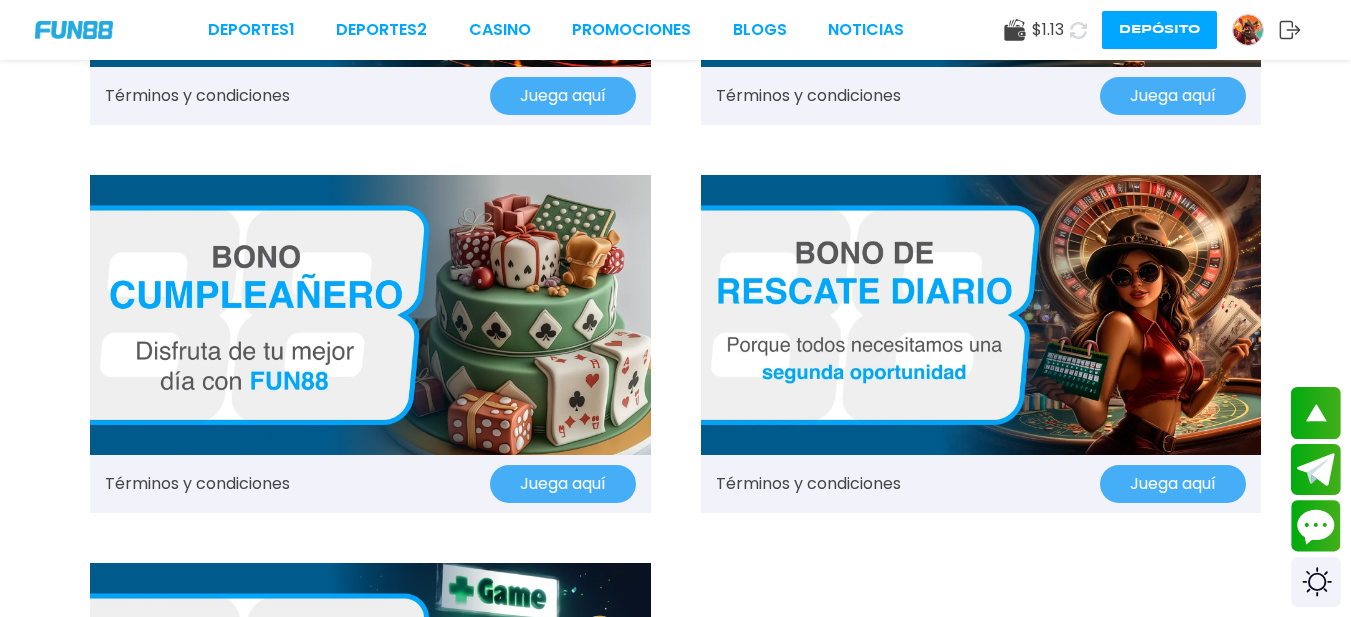 click at bounding box center [981, 315] 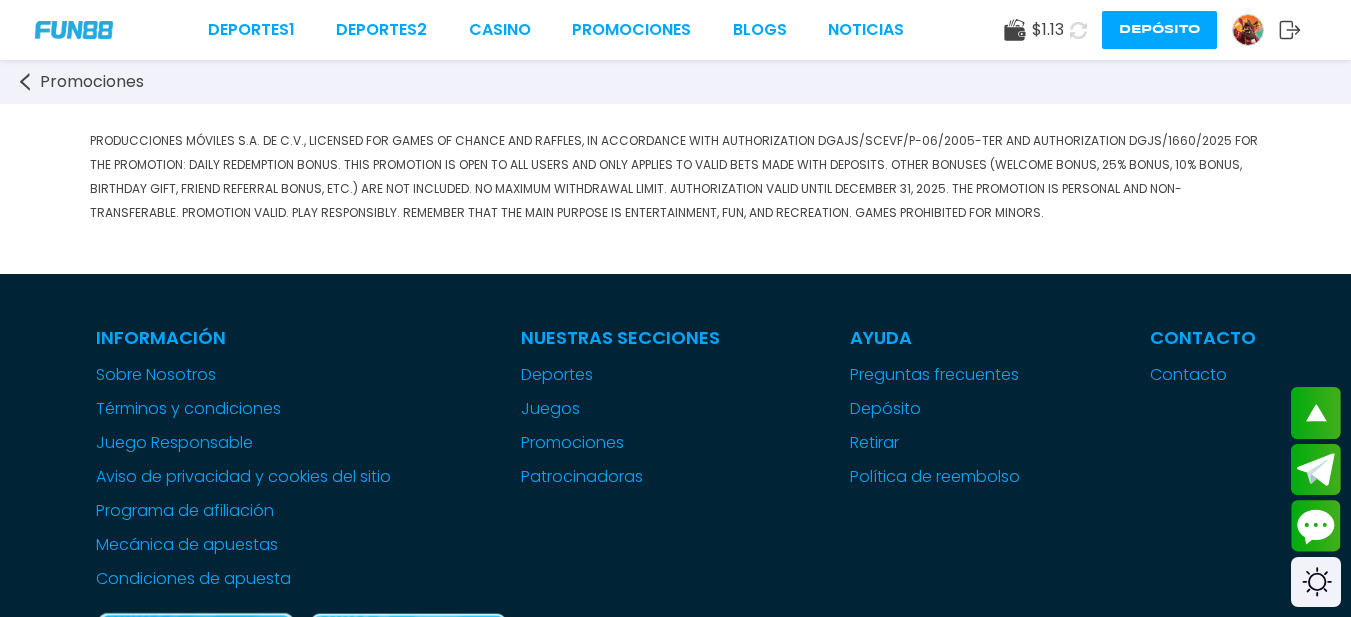scroll, scrollTop: 1600, scrollLeft: 0, axis: vertical 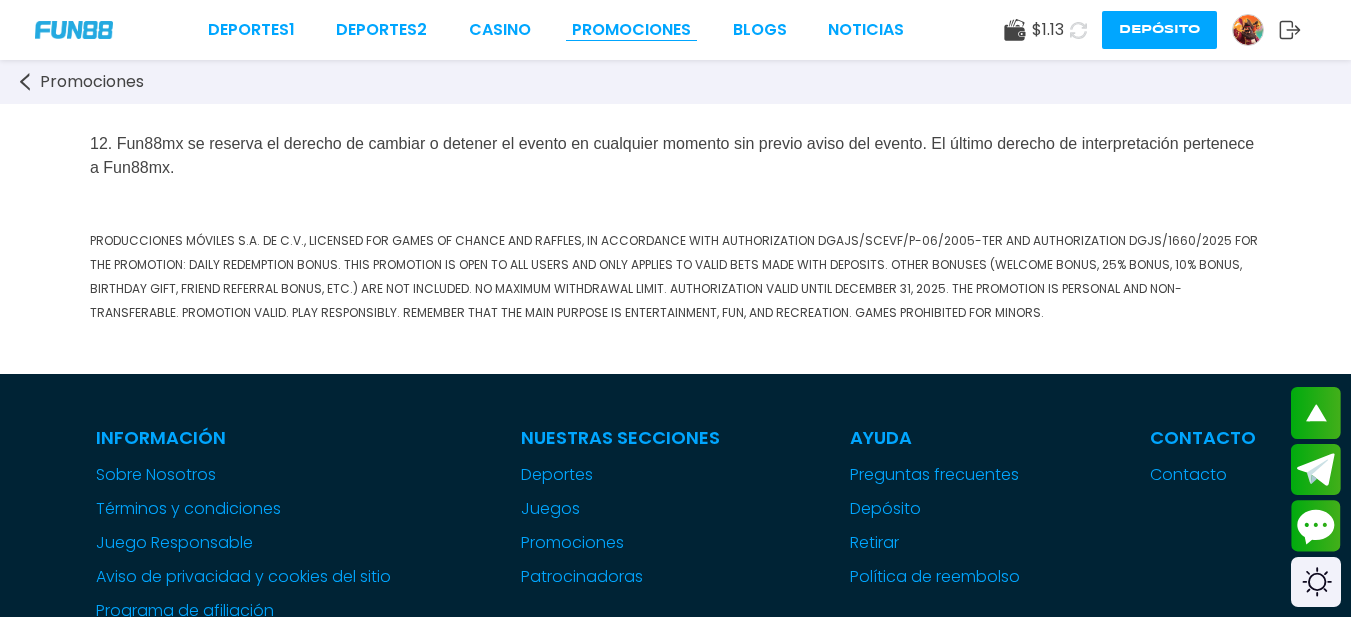 click on "Promociones" at bounding box center [631, 30] 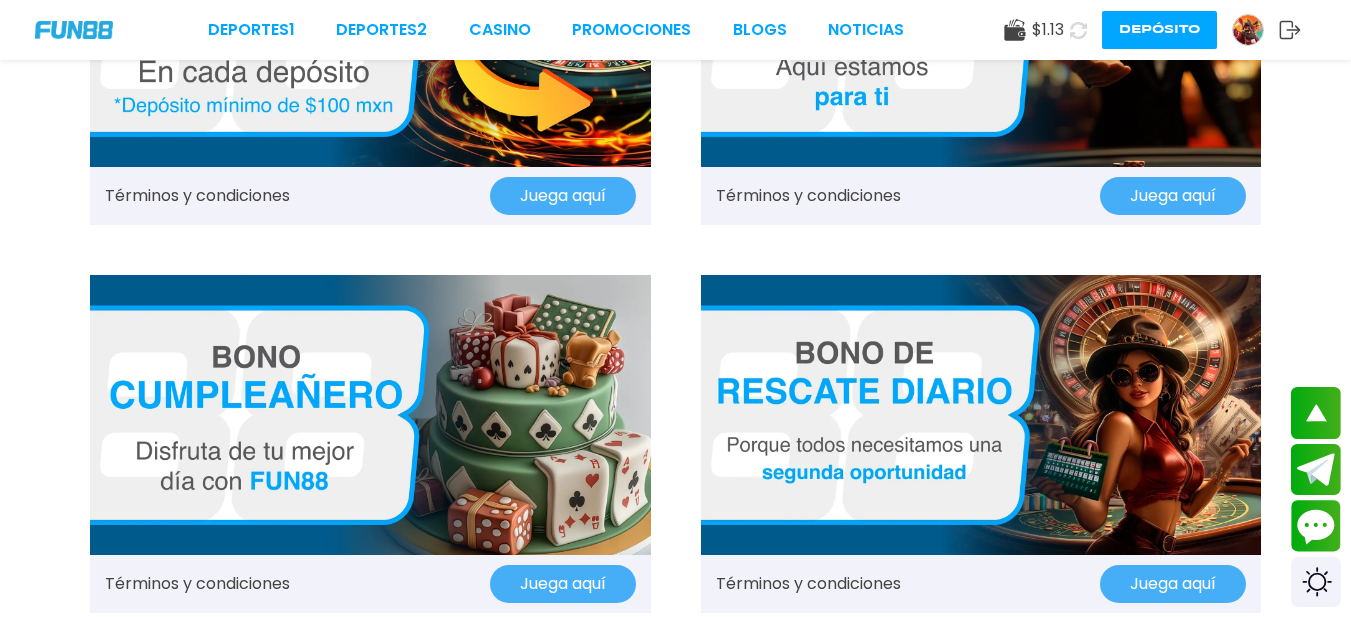 scroll, scrollTop: 900, scrollLeft: 0, axis: vertical 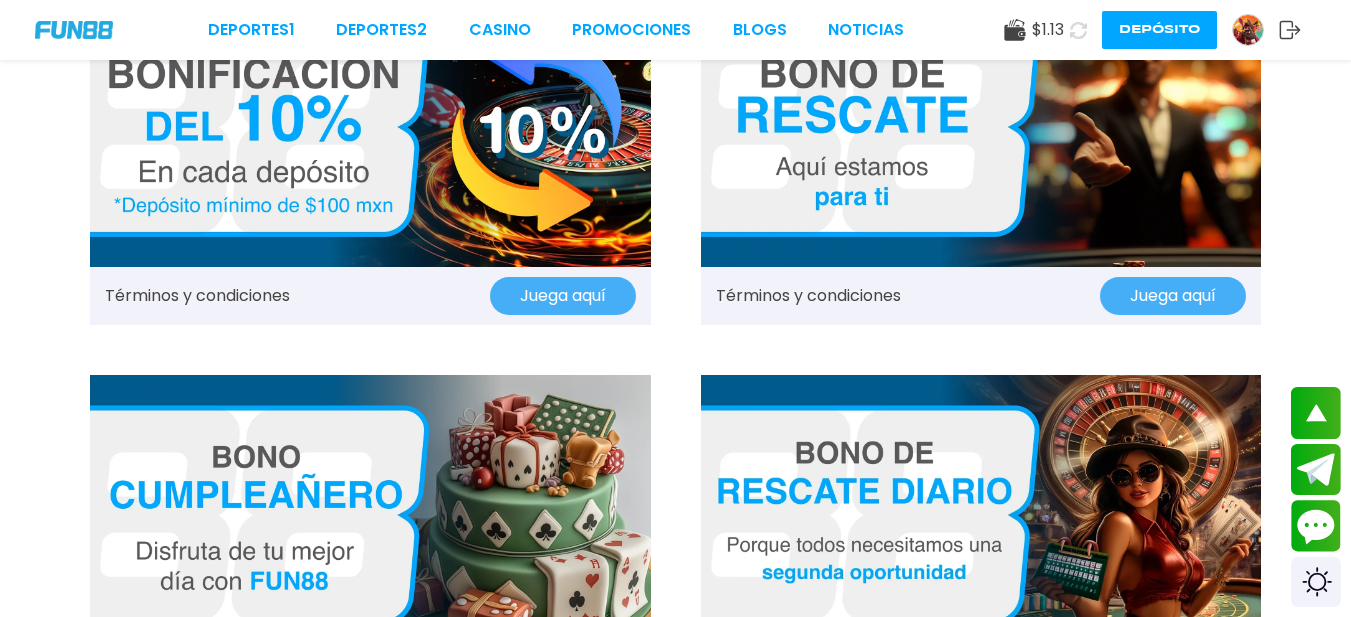 click at bounding box center [981, 127] 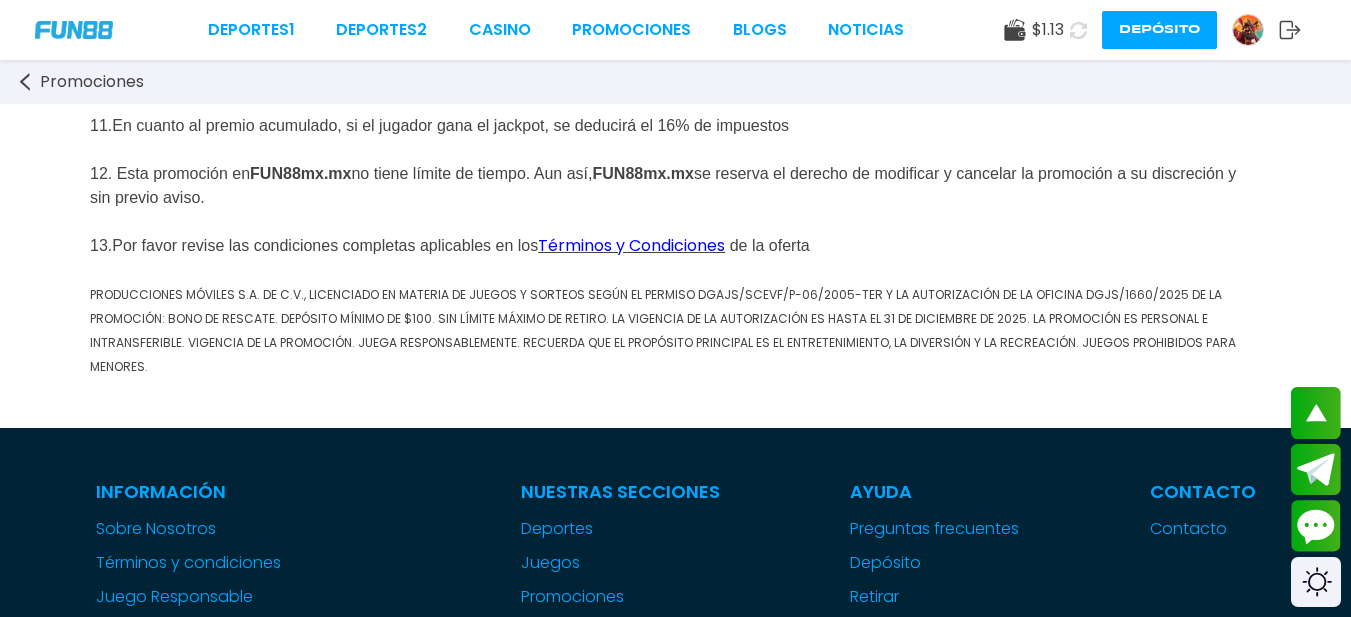scroll, scrollTop: 1400, scrollLeft: 0, axis: vertical 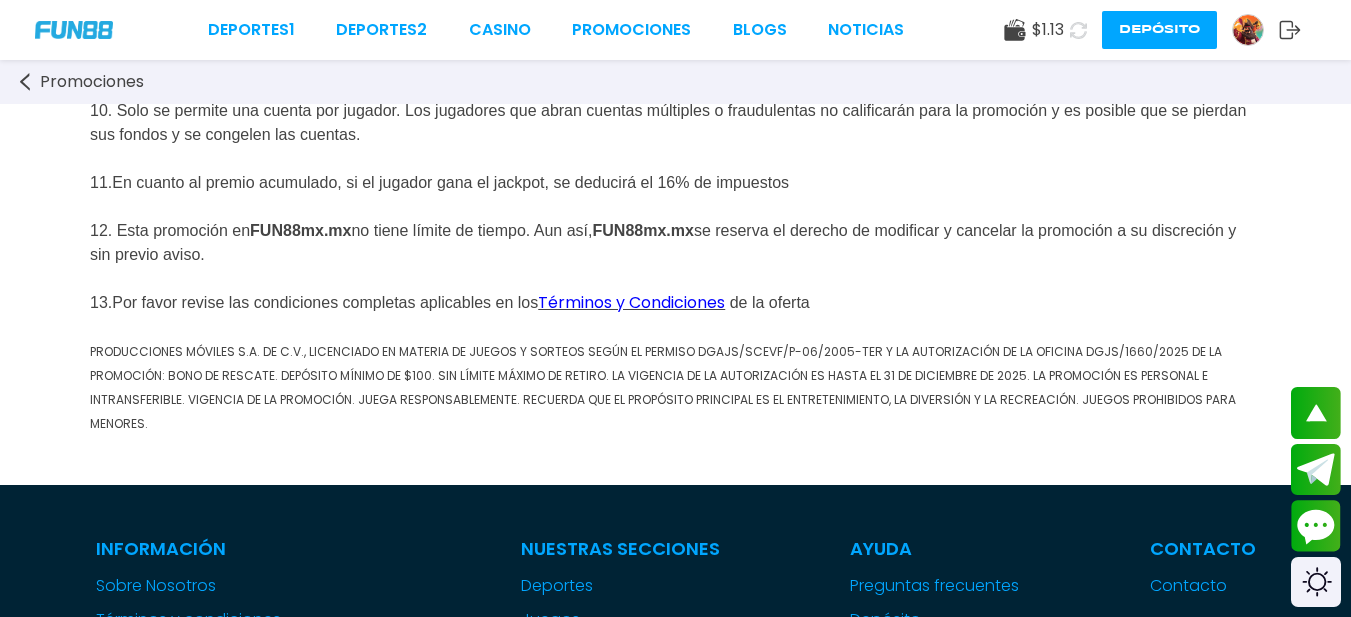 click at bounding box center [1248, 30] 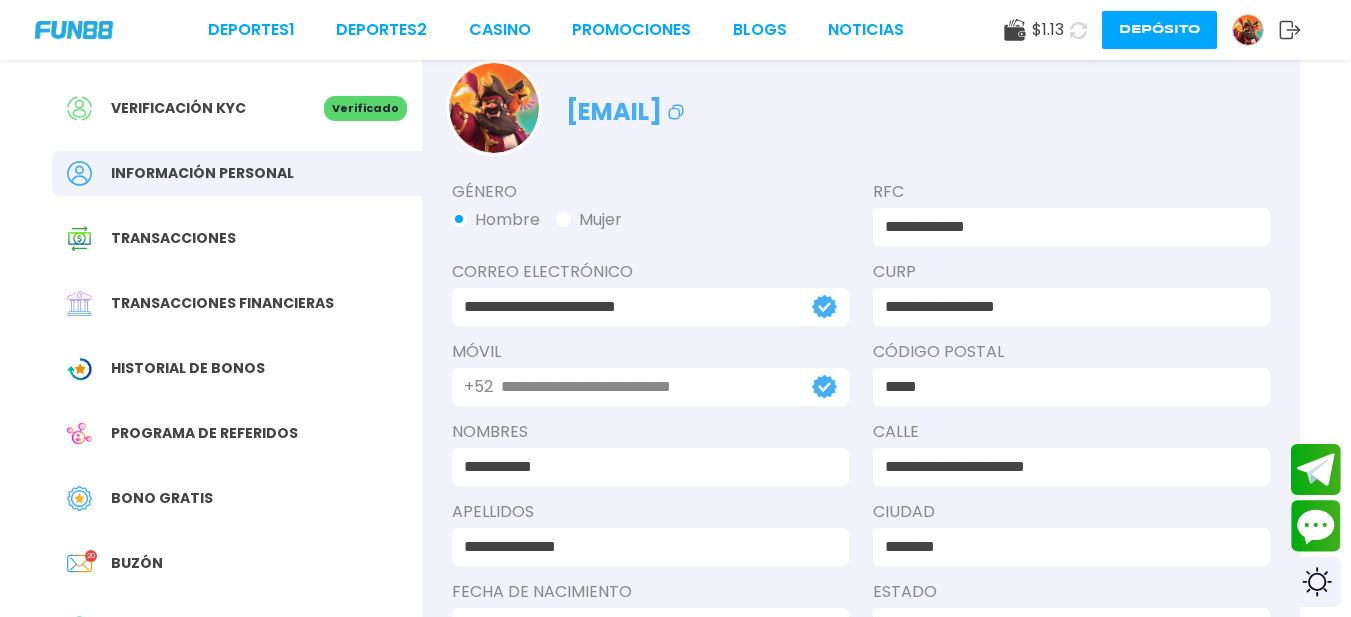 scroll, scrollTop: 100, scrollLeft: 0, axis: vertical 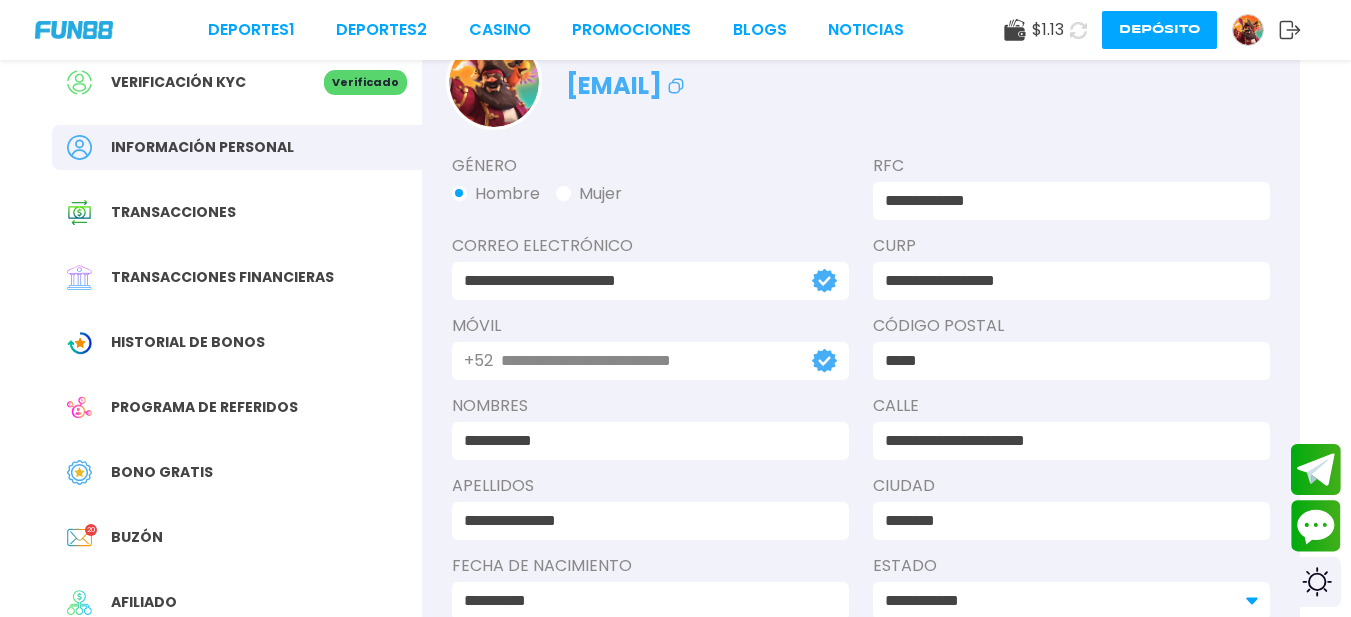 click on "Bono Gratis" at bounding box center [237, 472] 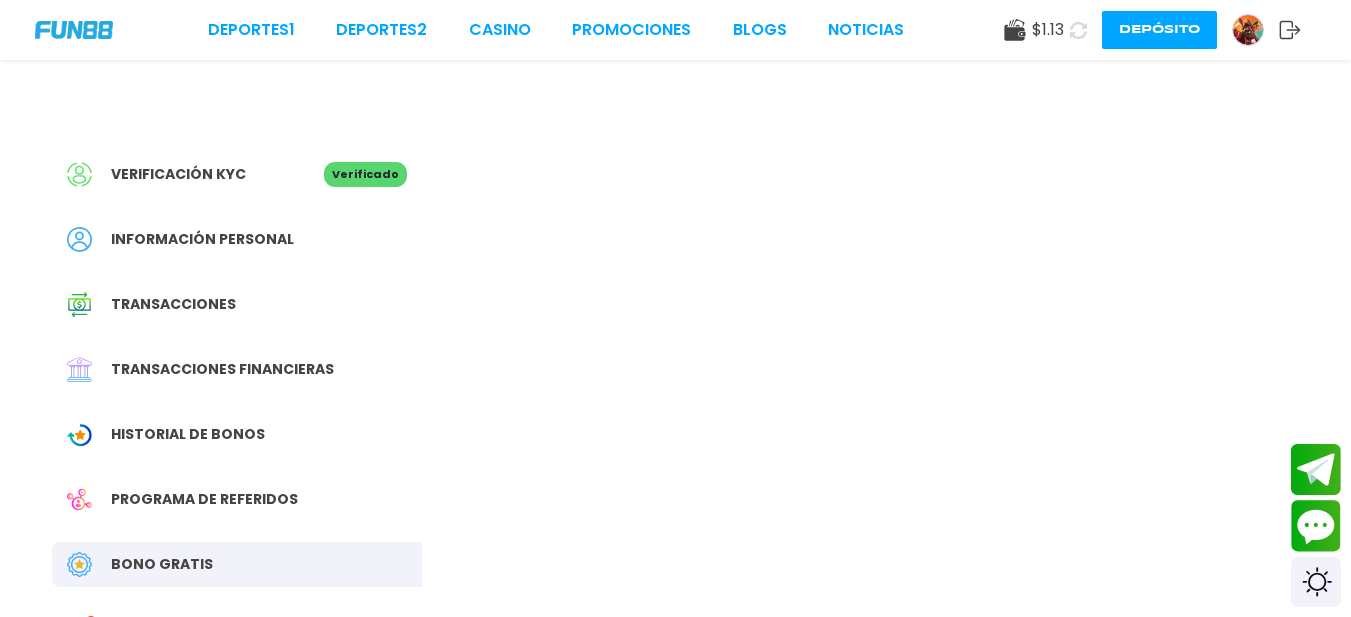 scroll, scrollTop: 0, scrollLeft: 0, axis: both 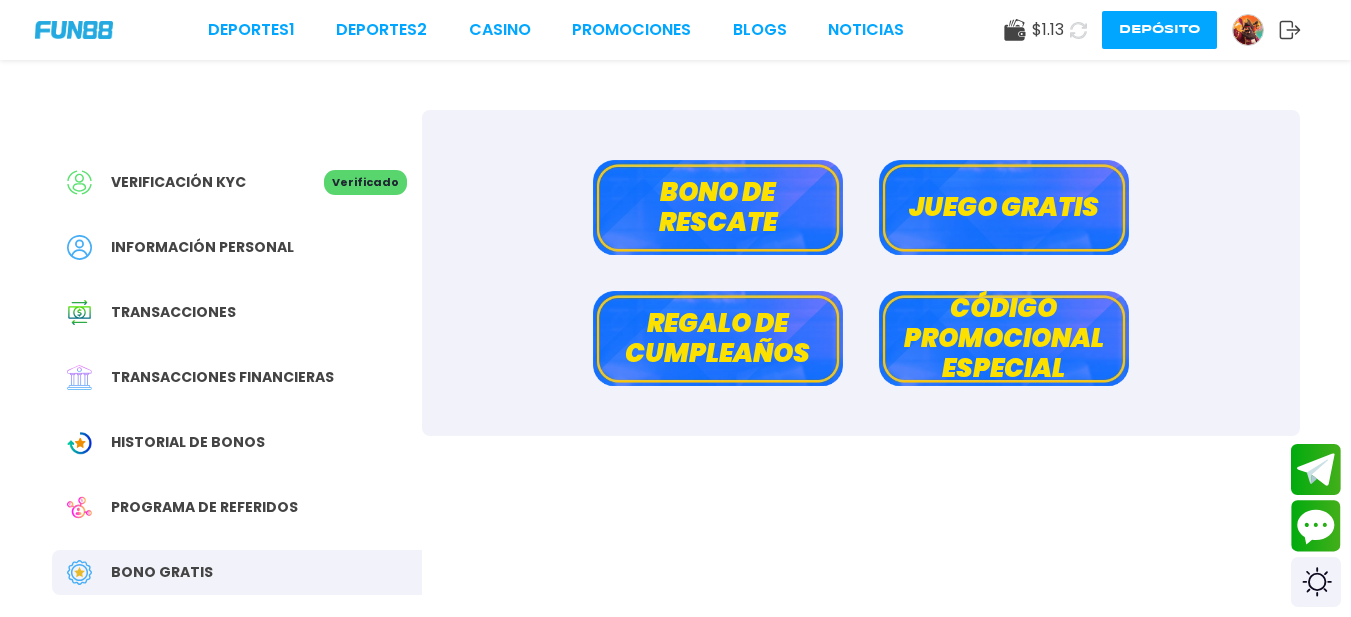 click on "Bono de rescate" at bounding box center [718, 207] 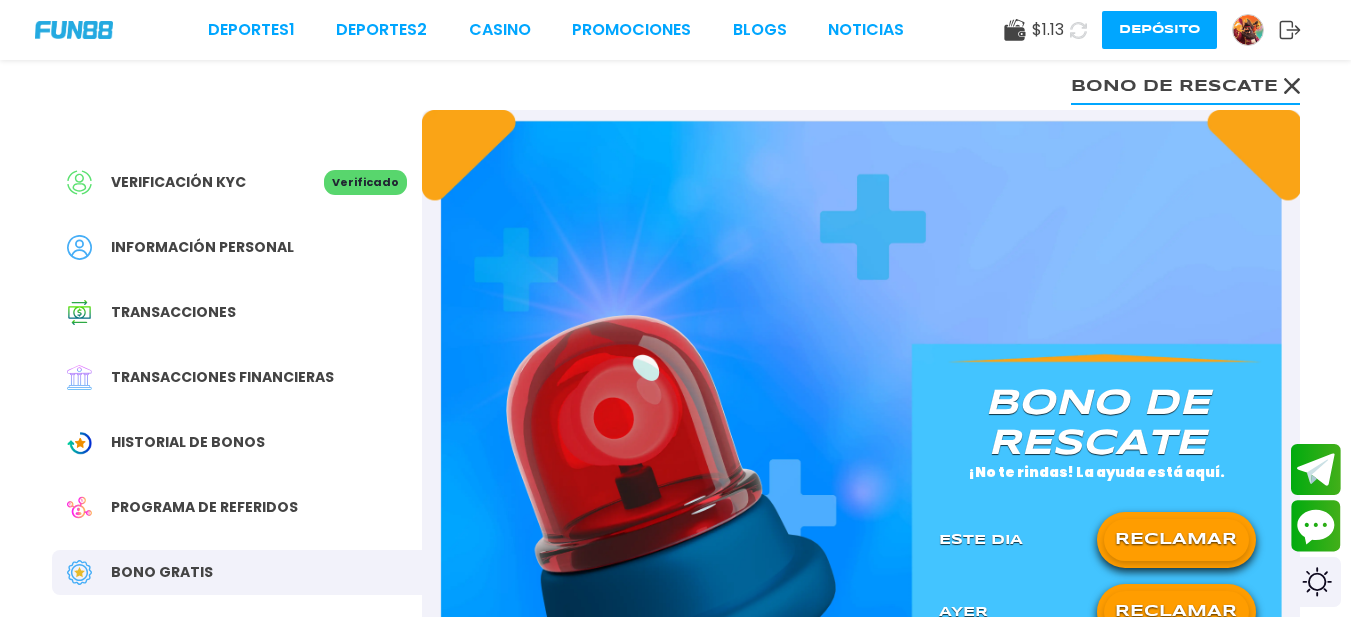 scroll, scrollTop: 200, scrollLeft: 0, axis: vertical 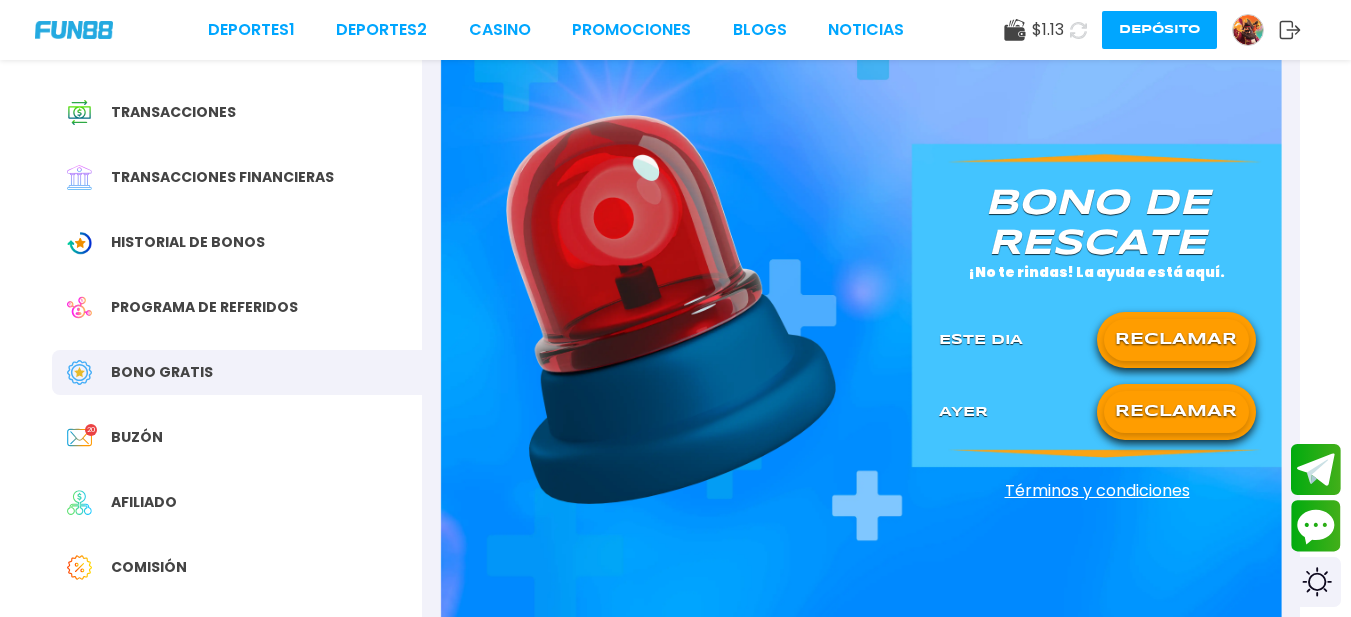 click on "RECLAMAR" at bounding box center [1176, 340] 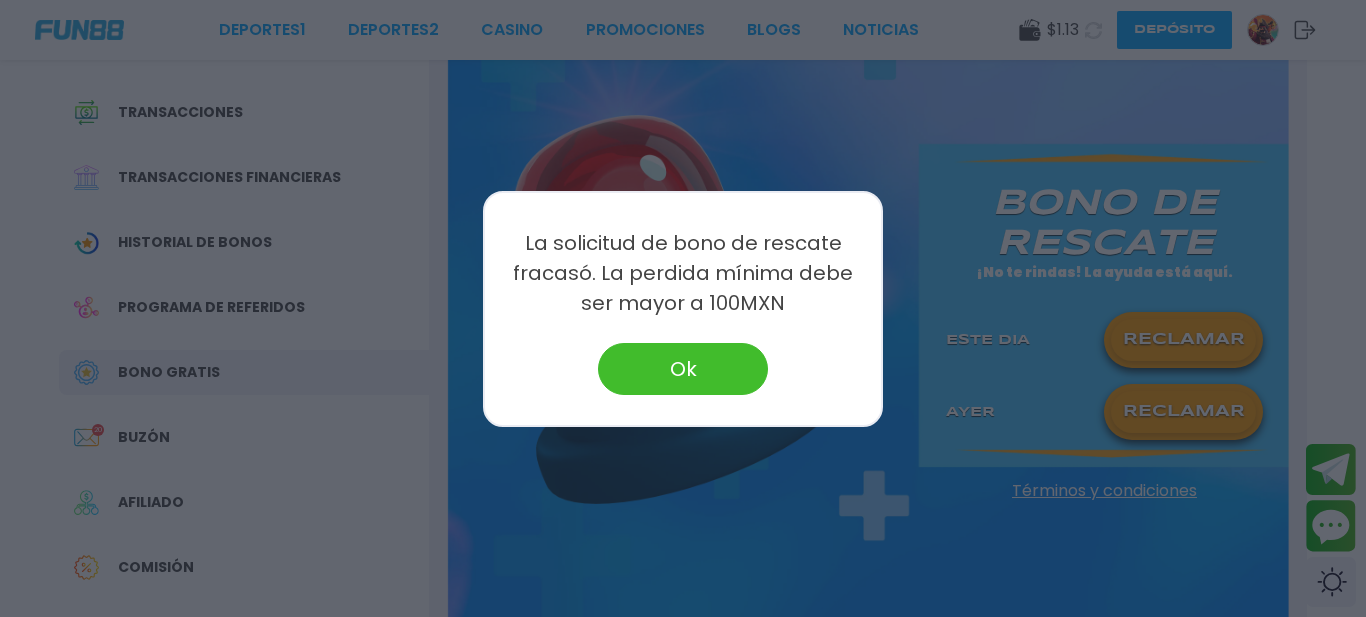 click on "Ok" at bounding box center (683, 369) 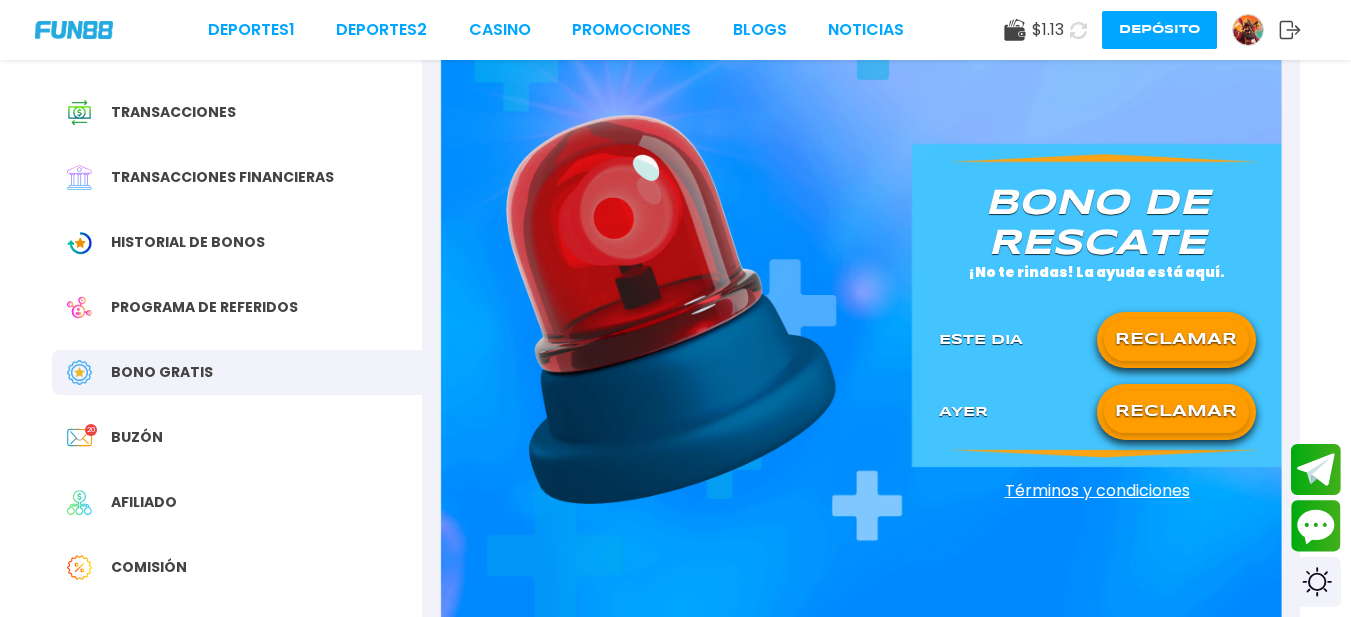 click on "RECLAMAR" at bounding box center (1176, 412) 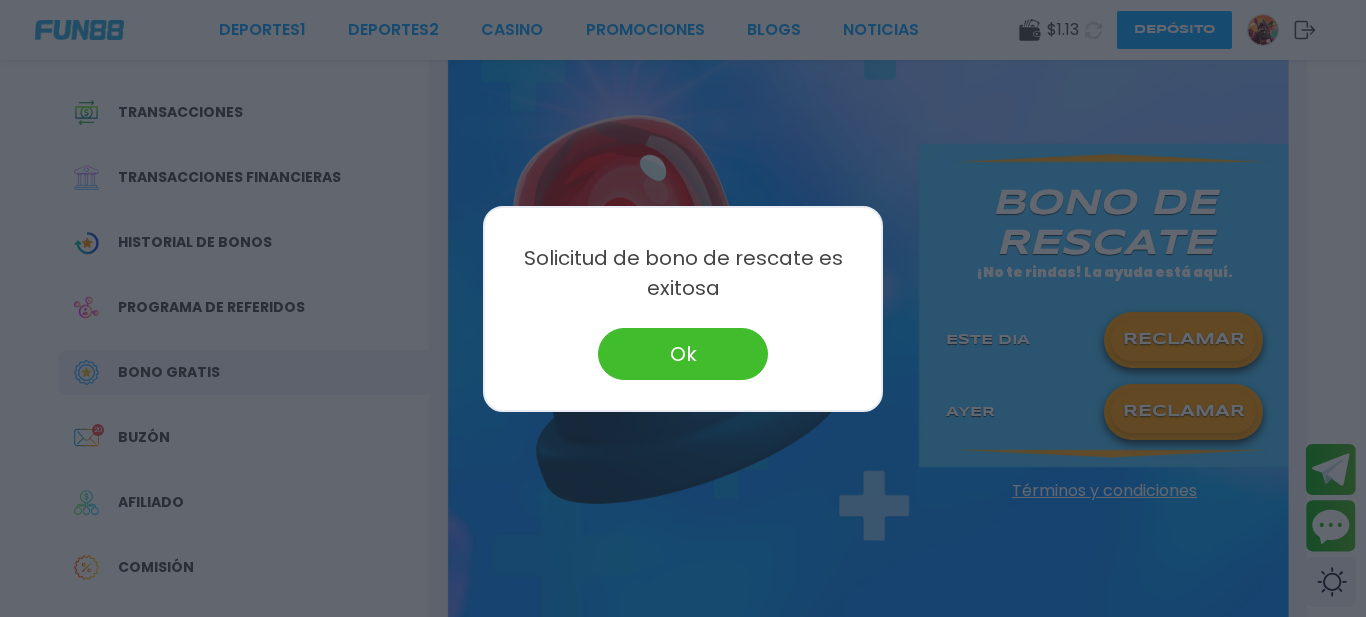 click on "Ok" at bounding box center [683, 354] 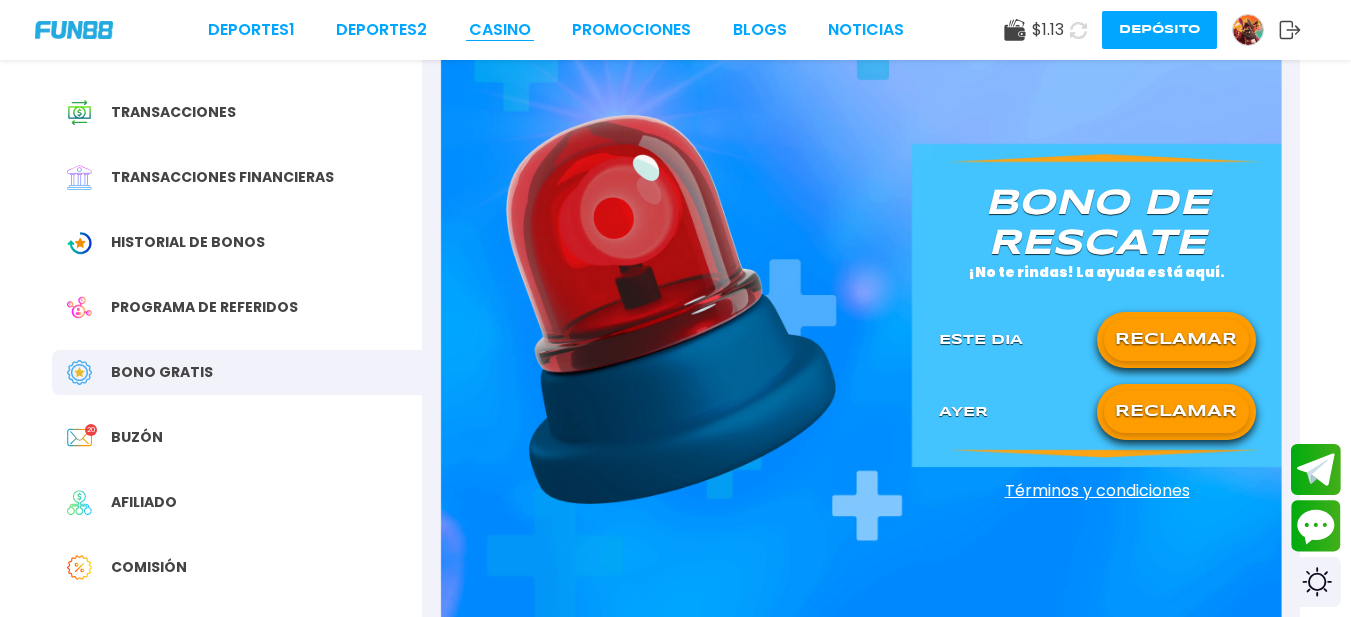 click on "CASINO" at bounding box center (500, 30) 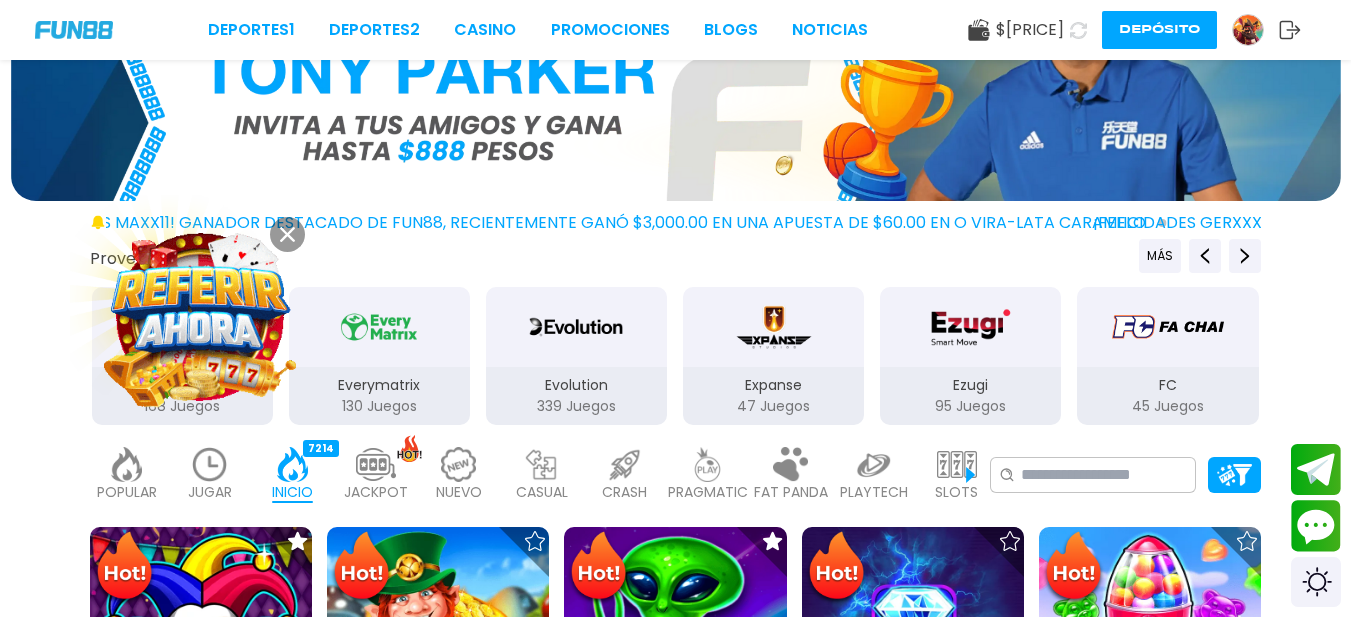 scroll, scrollTop: 400, scrollLeft: 0, axis: vertical 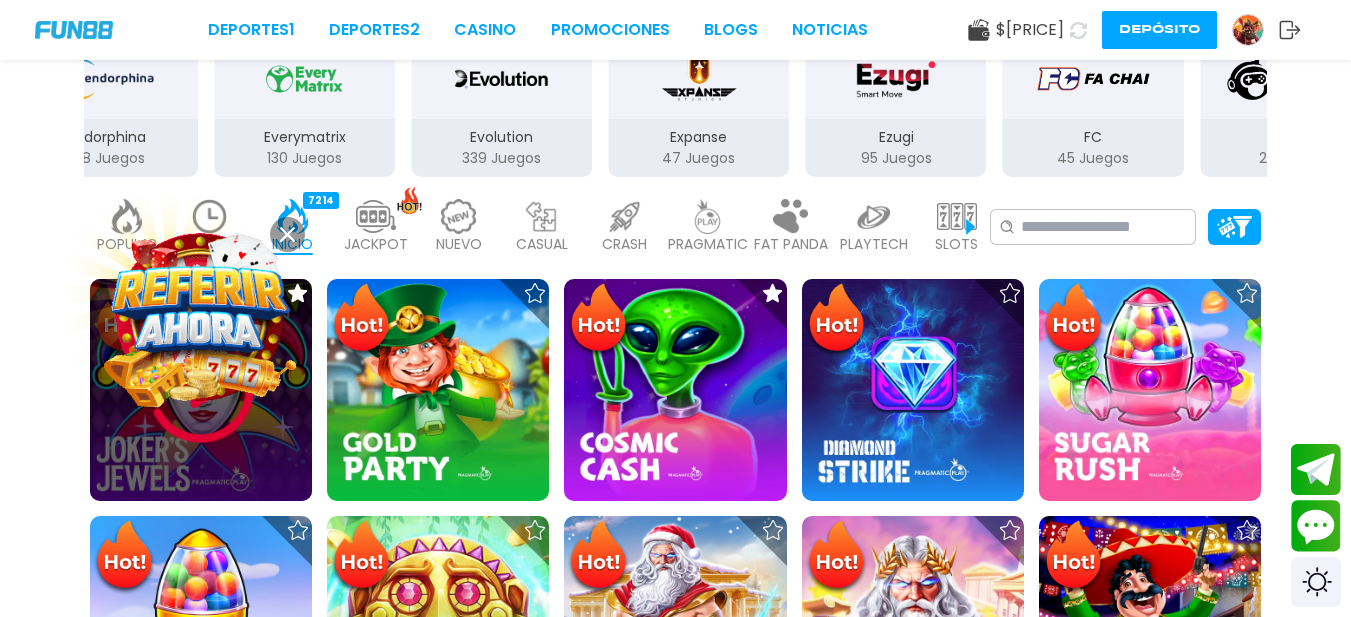 click at bounding box center (201, 390) 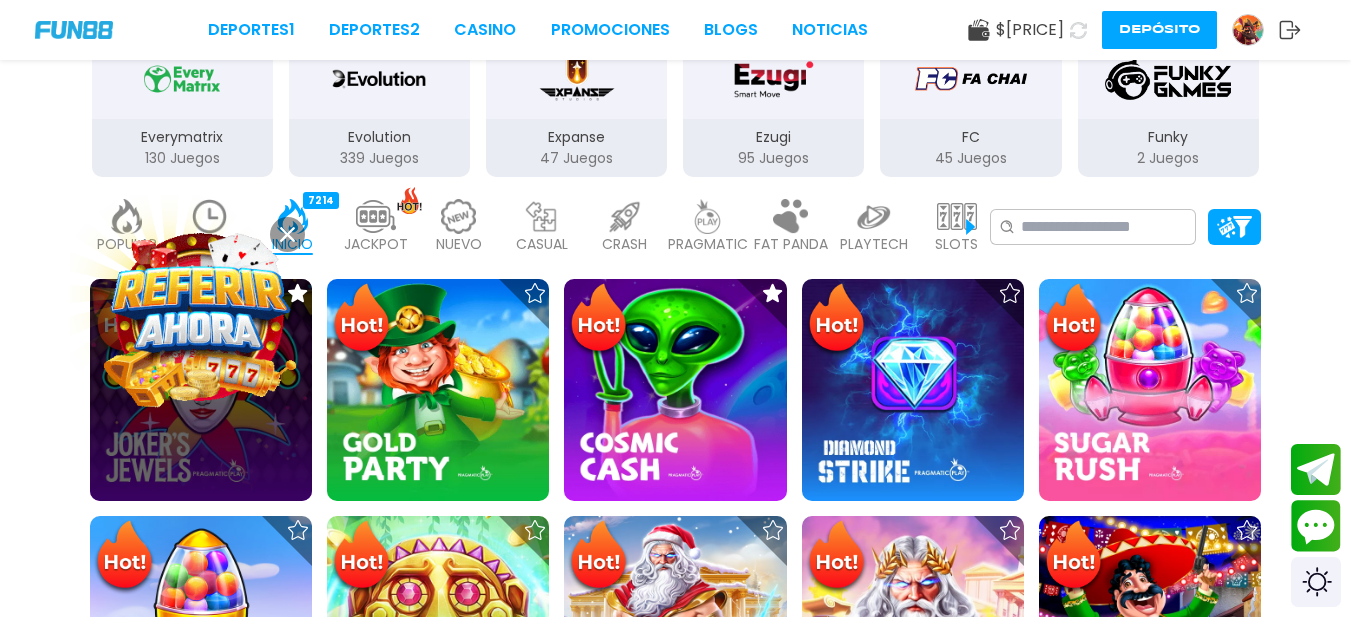 click at bounding box center (287, 234) 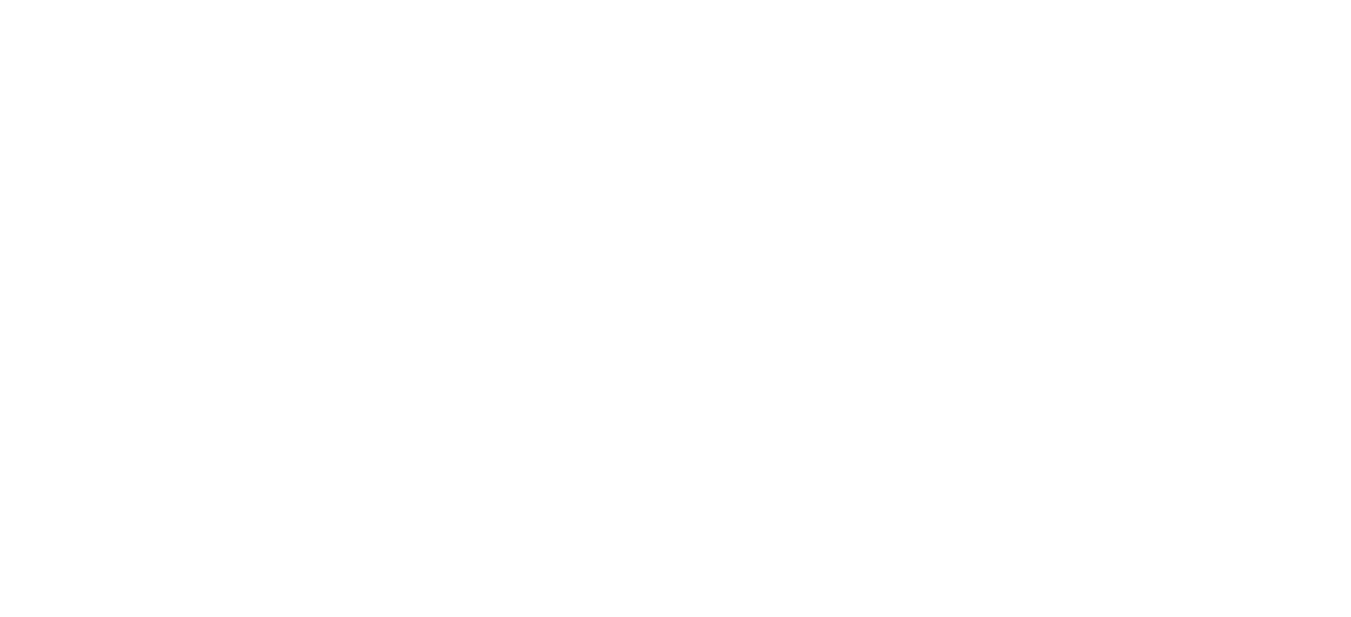 scroll, scrollTop: 0, scrollLeft: 0, axis: both 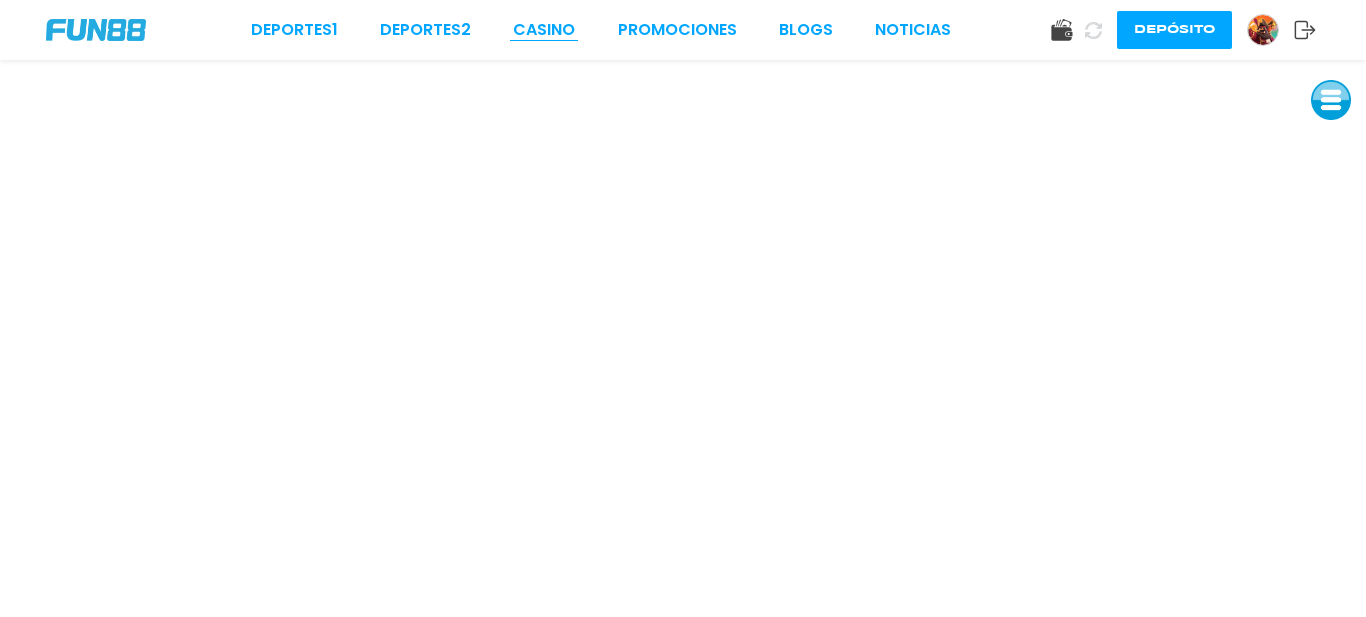 click on "CASINO" at bounding box center (544, 30) 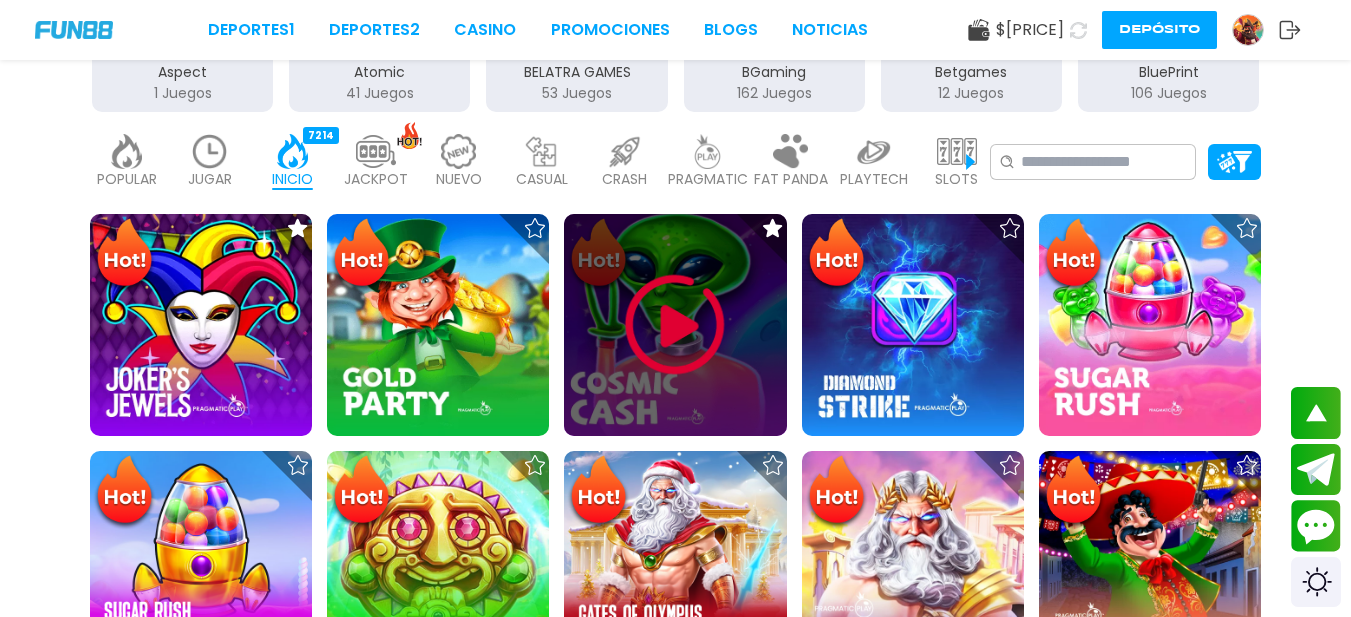 scroll, scrollTop: 500, scrollLeft: 0, axis: vertical 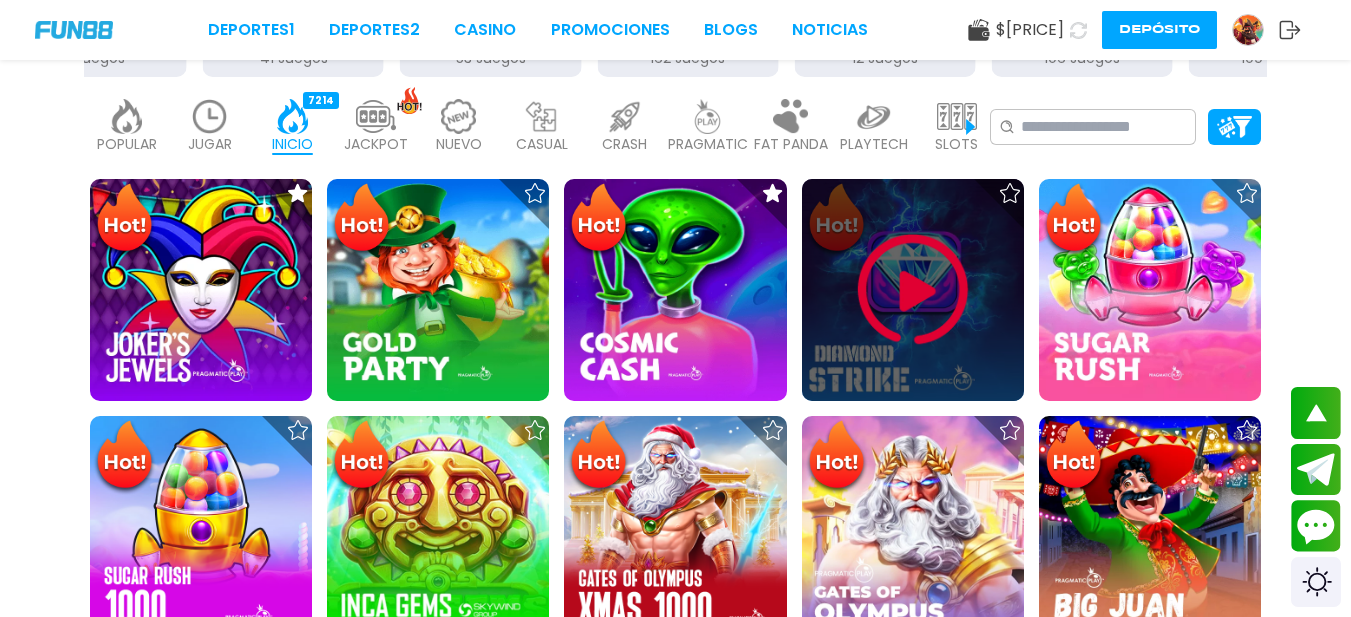 click at bounding box center [913, 290] 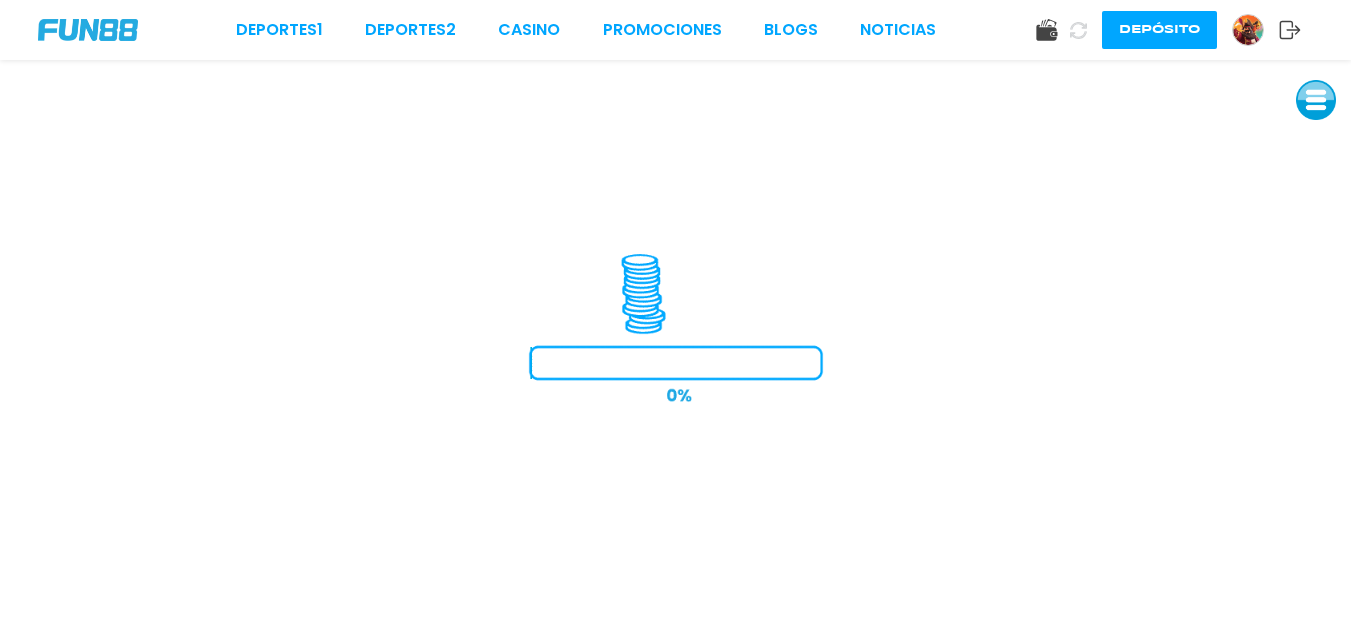 scroll, scrollTop: 0, scrollLeft: 0, axis: both 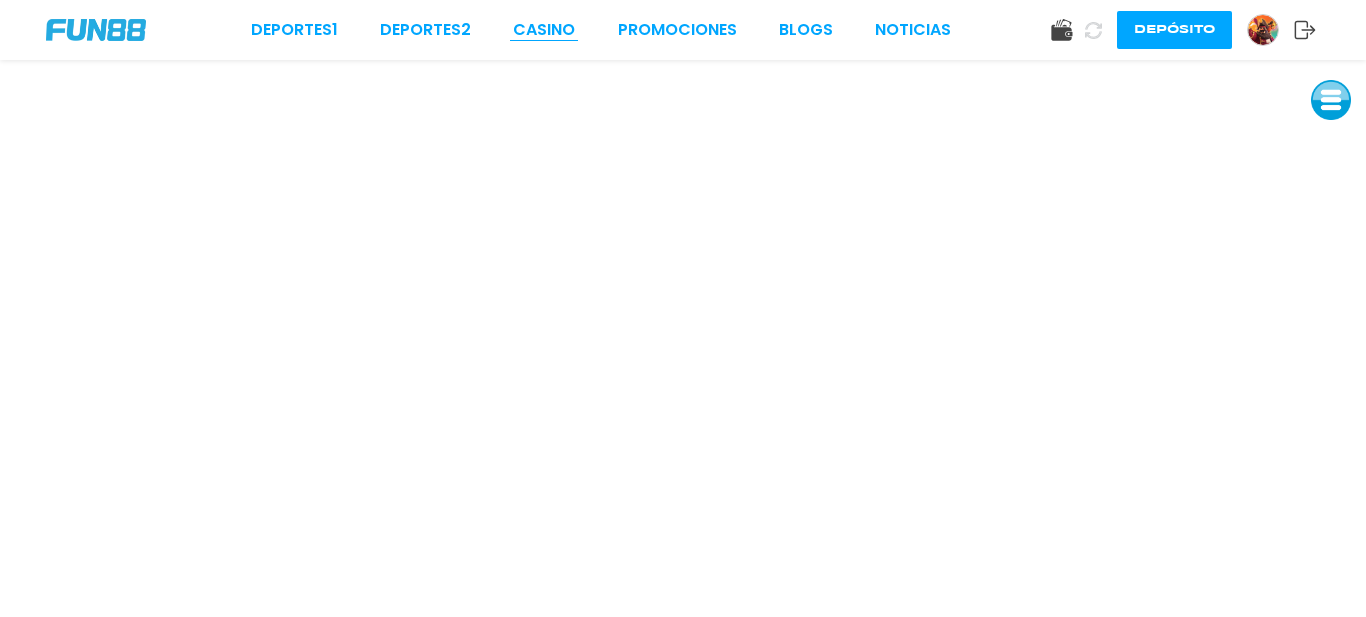 click on "CASINO" at bounding box center (544, 30) 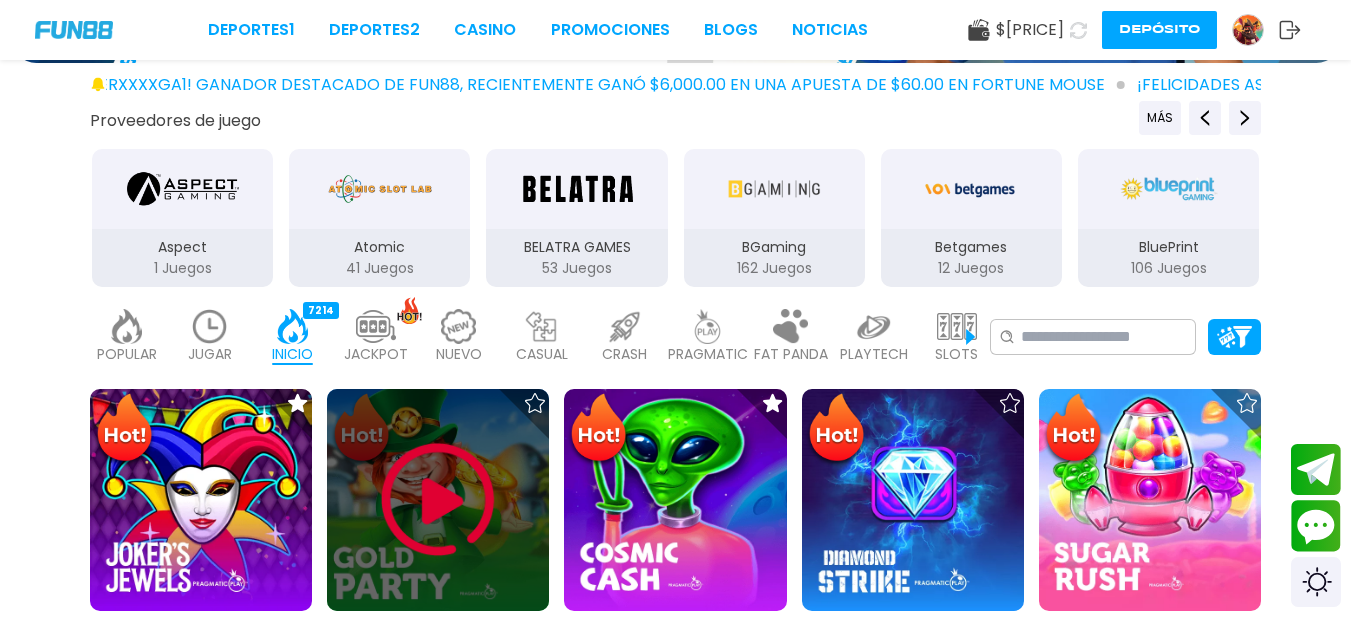 scroll, scrollTop: 500, scrollLeft: 0, axis: vertical 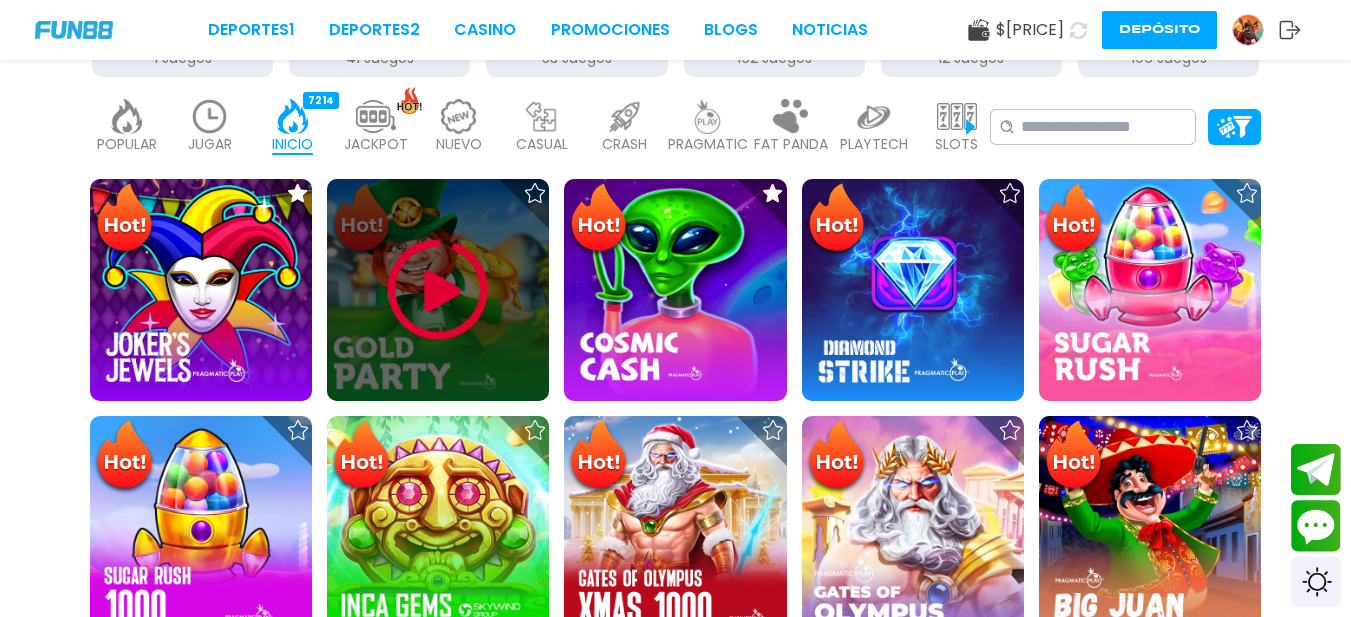click at bounding box center (438, 290) 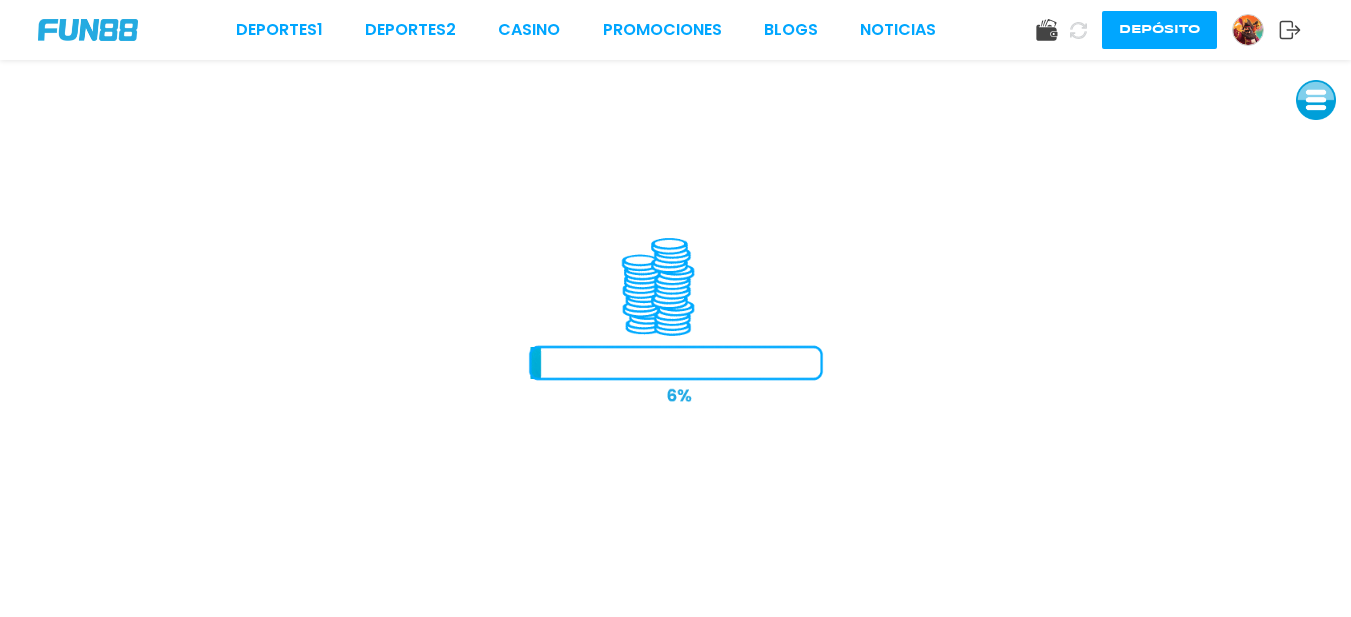 scroll, scrollTop: 0, scrollLeft: 0, axis: both 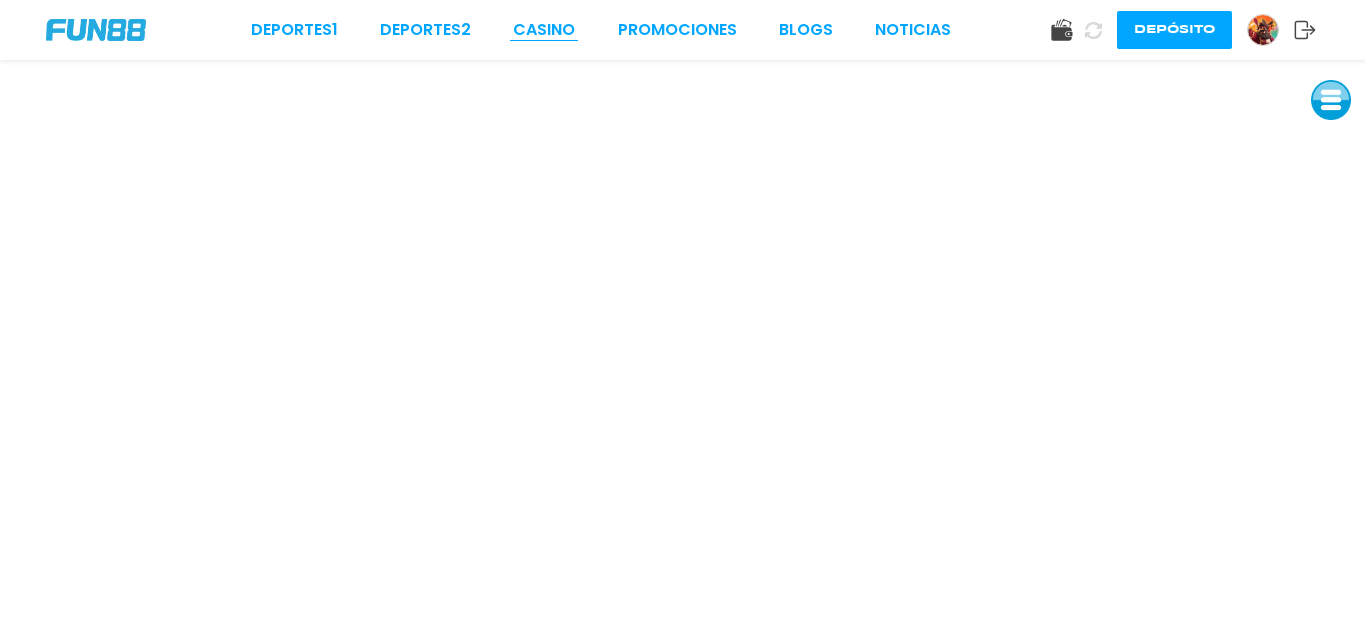 click on "Deportes  1 Deportes  2 CASINO Promociones BLOGS NOTICIAS Depósito" at bounding box center (683, 30) 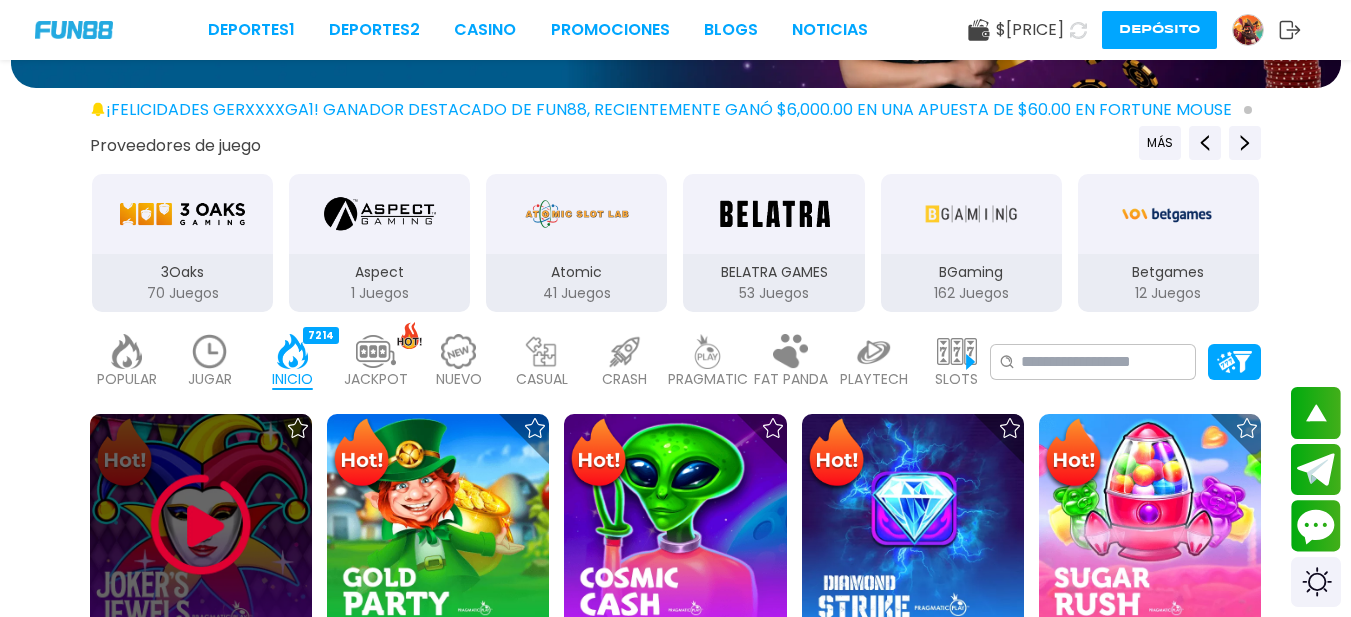 scroll, scrollTop: 300, scrollLeft: 0, axis: vertical 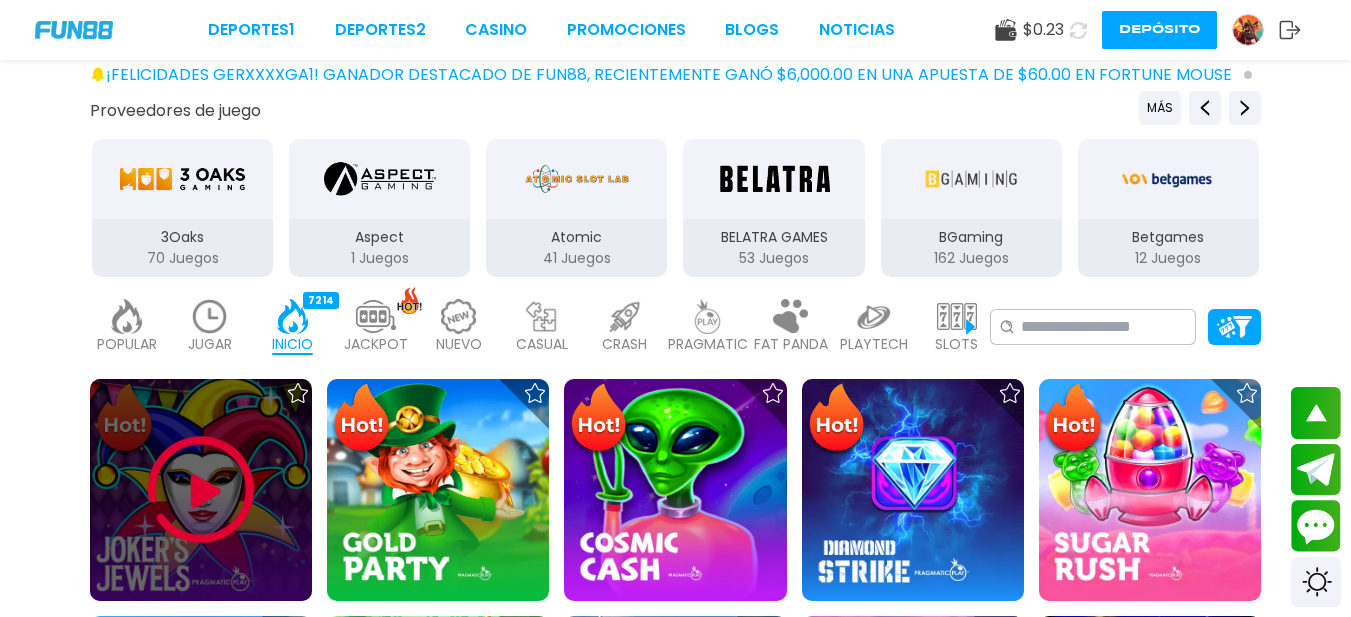 click at bounding box center [201, 490] 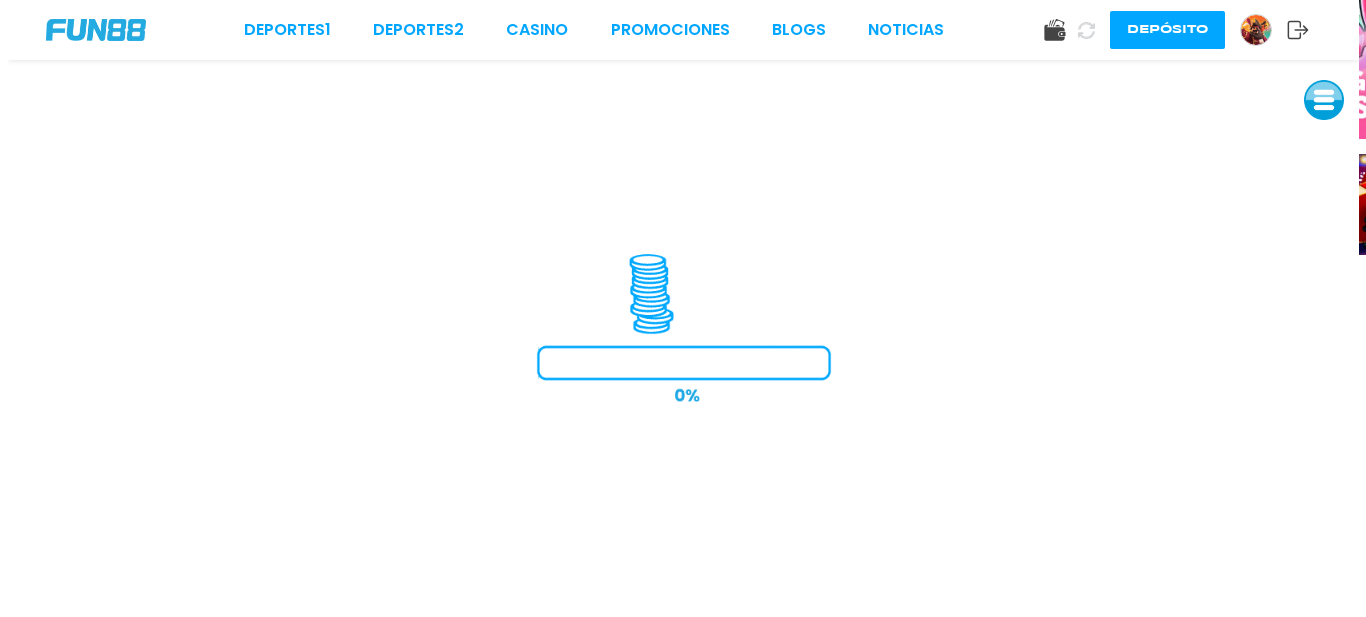 scroll, scrollTop: 0, scrollLeft: 0, axis: both 